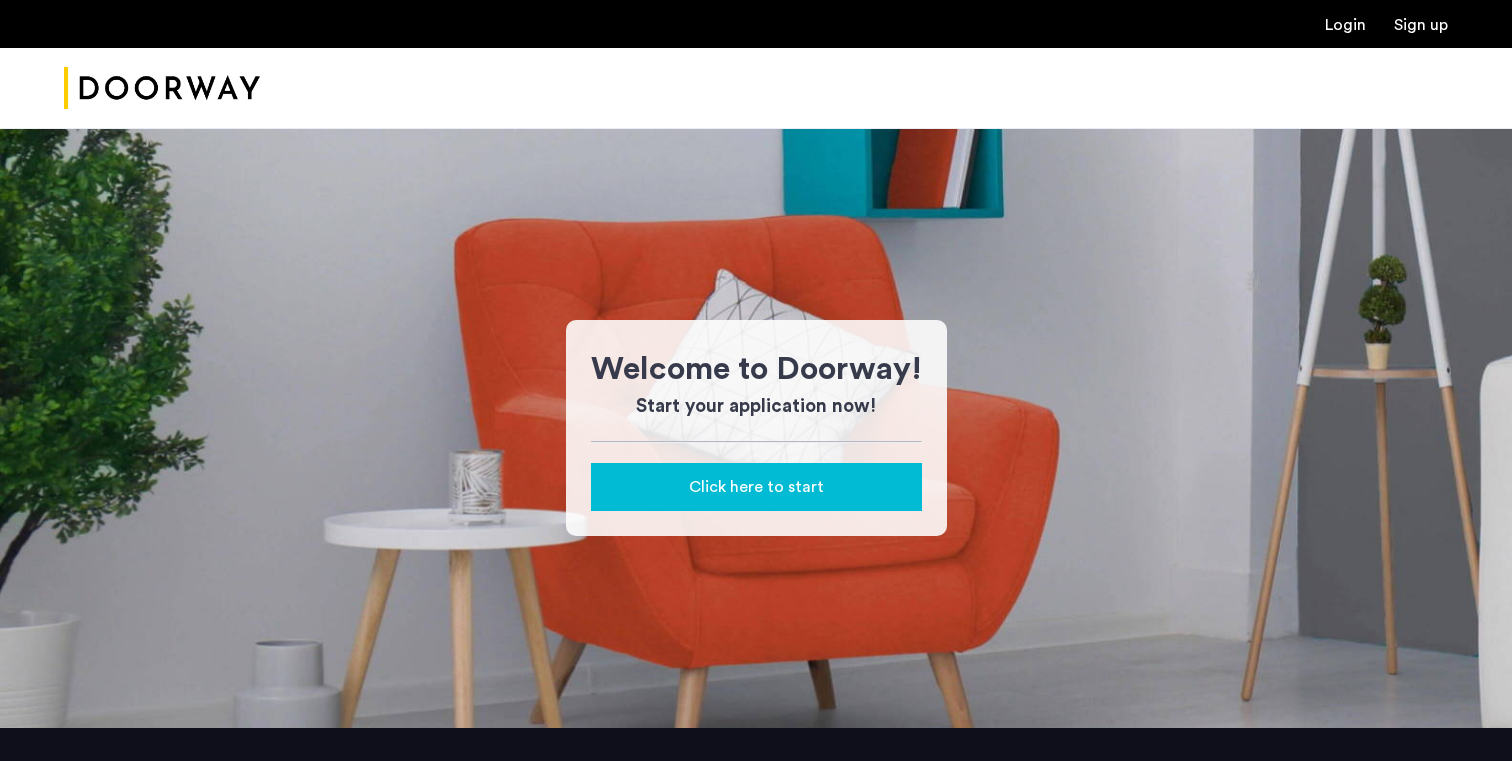 scroll, scrollTop: 0, scrollLeft: 0, axis: both 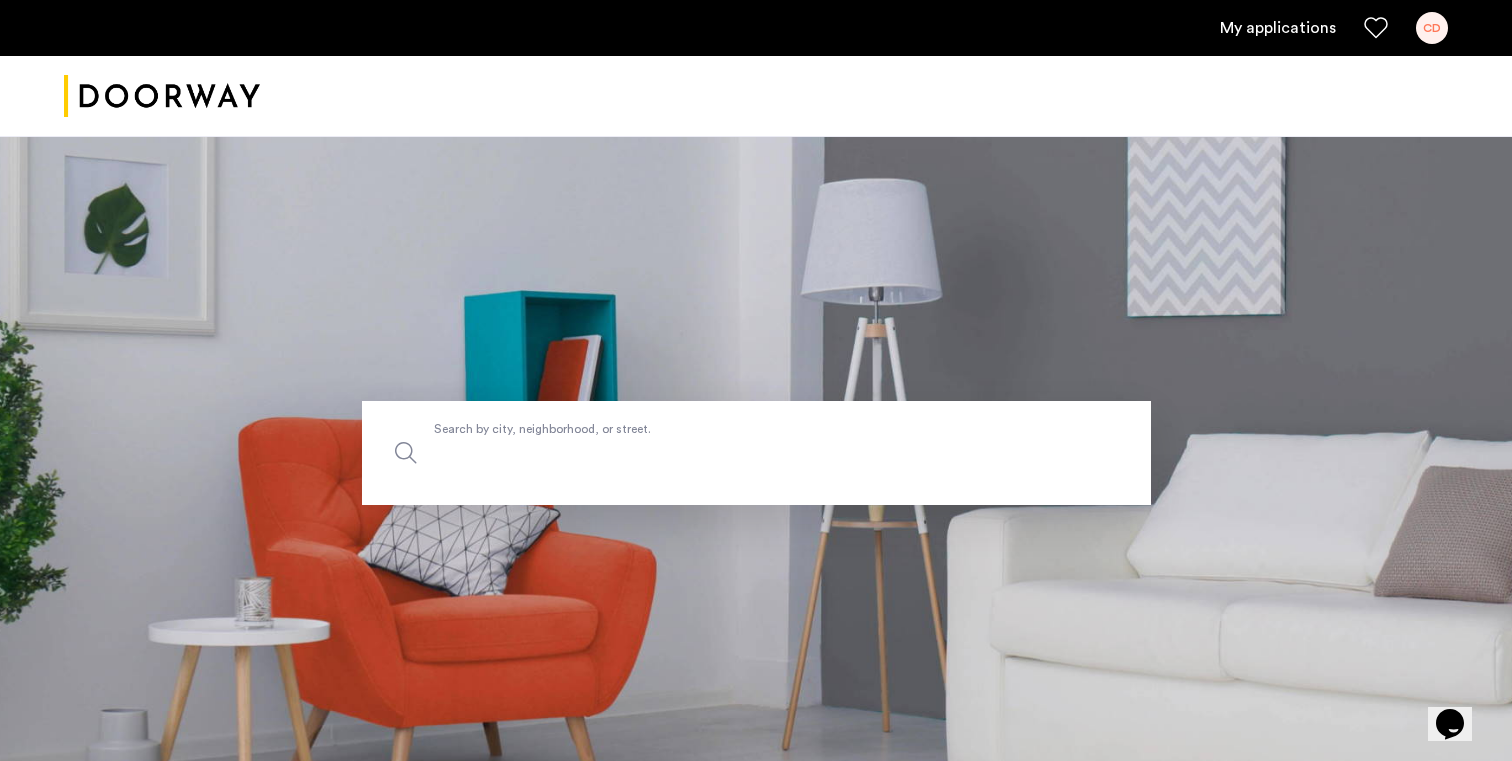 click on "Search by city, neighborhood, or street." at bounding box center (756, 453) 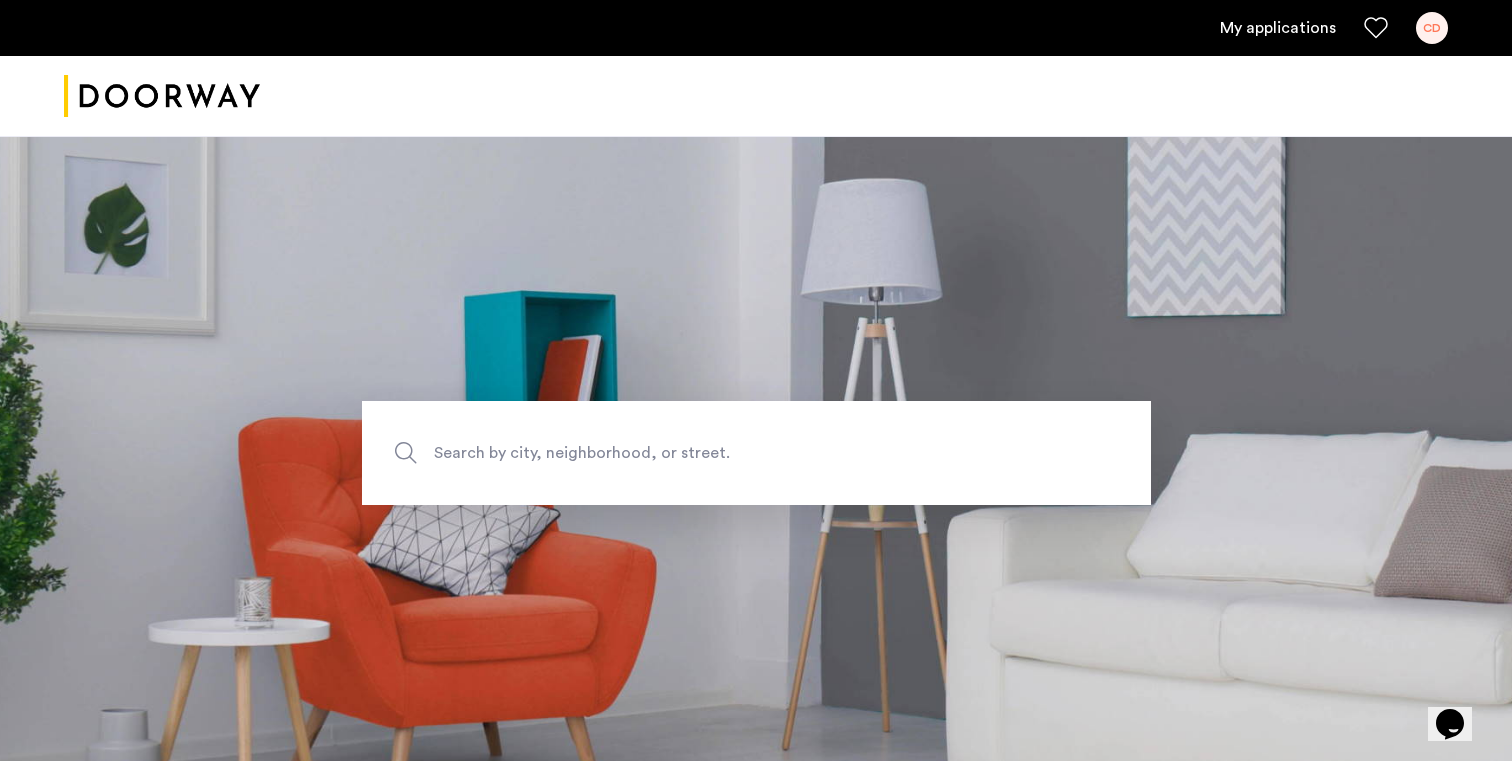 click at bounding box center (162, 96) 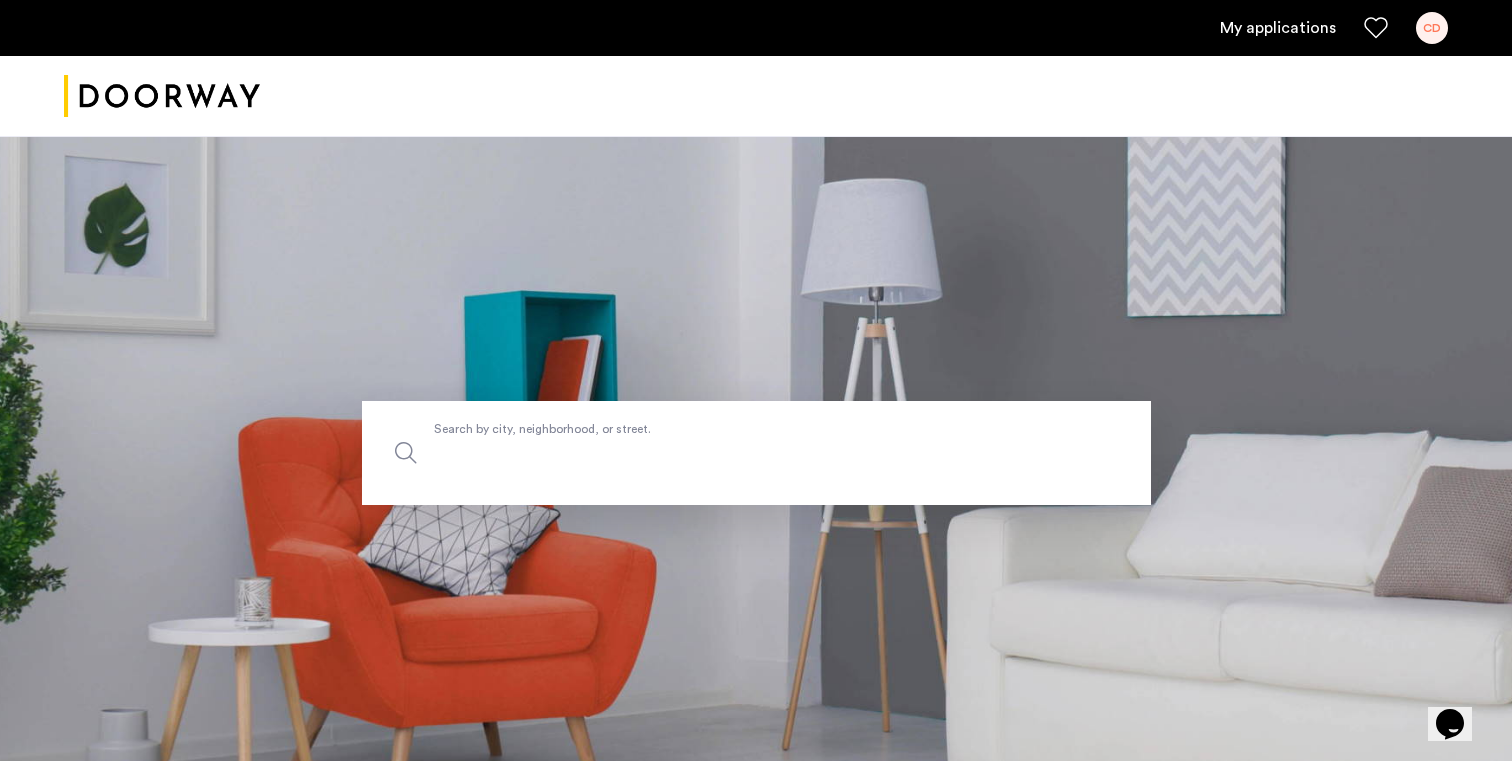 click on "Search by city, neighborhood, or street." at bounding box center (756, 453) 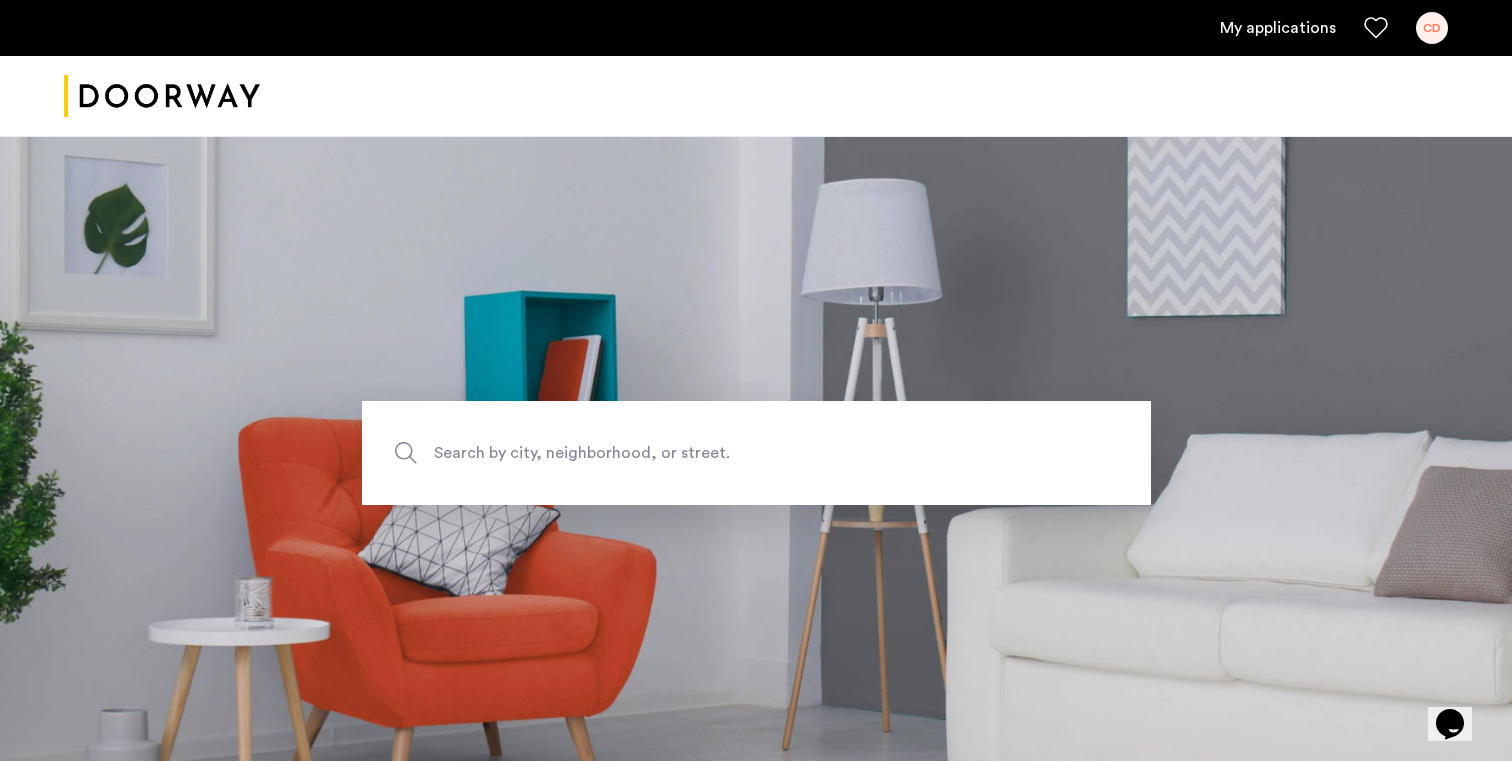click on "My applications" at bounding box center [1278, 28] 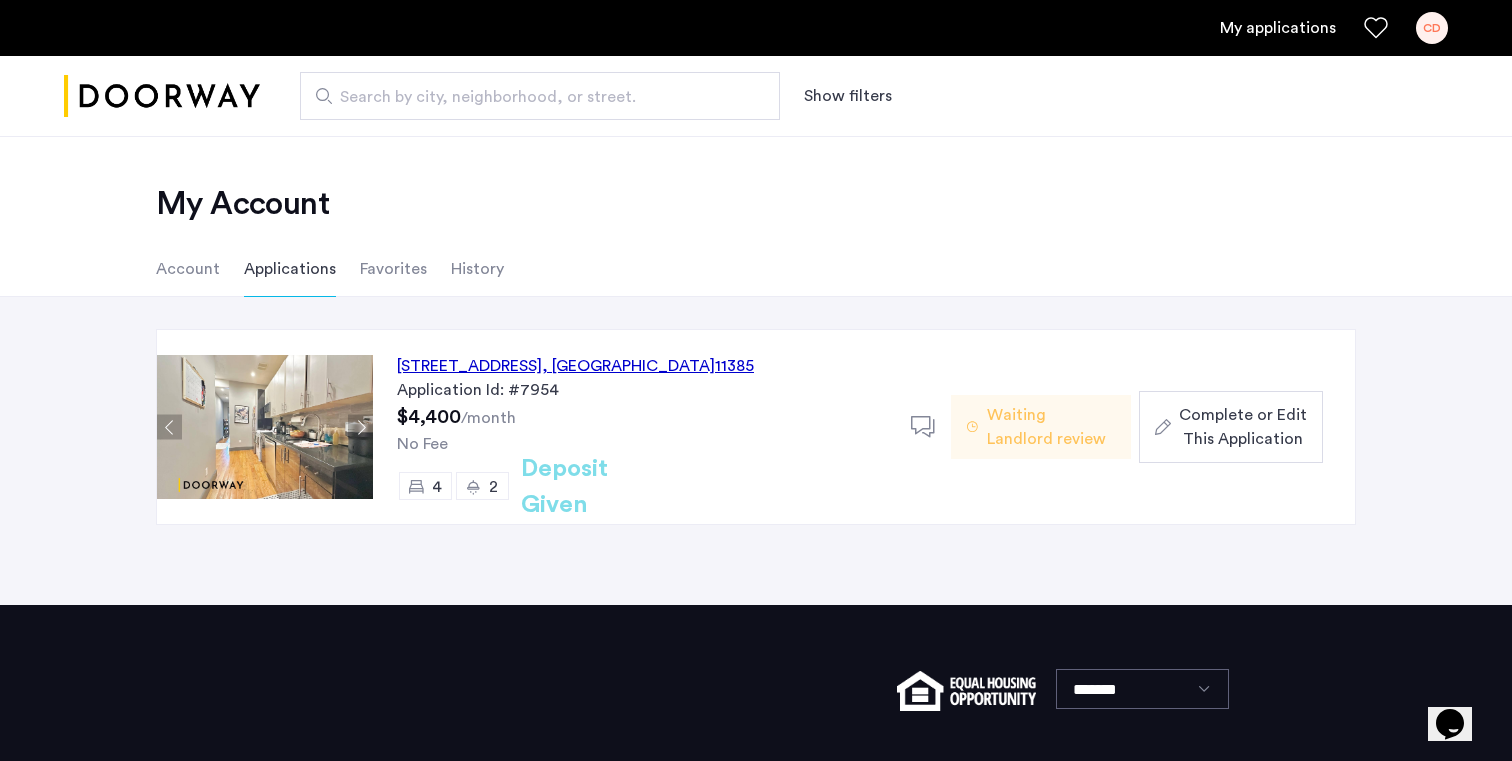 click on "Complete or Edit This Application" 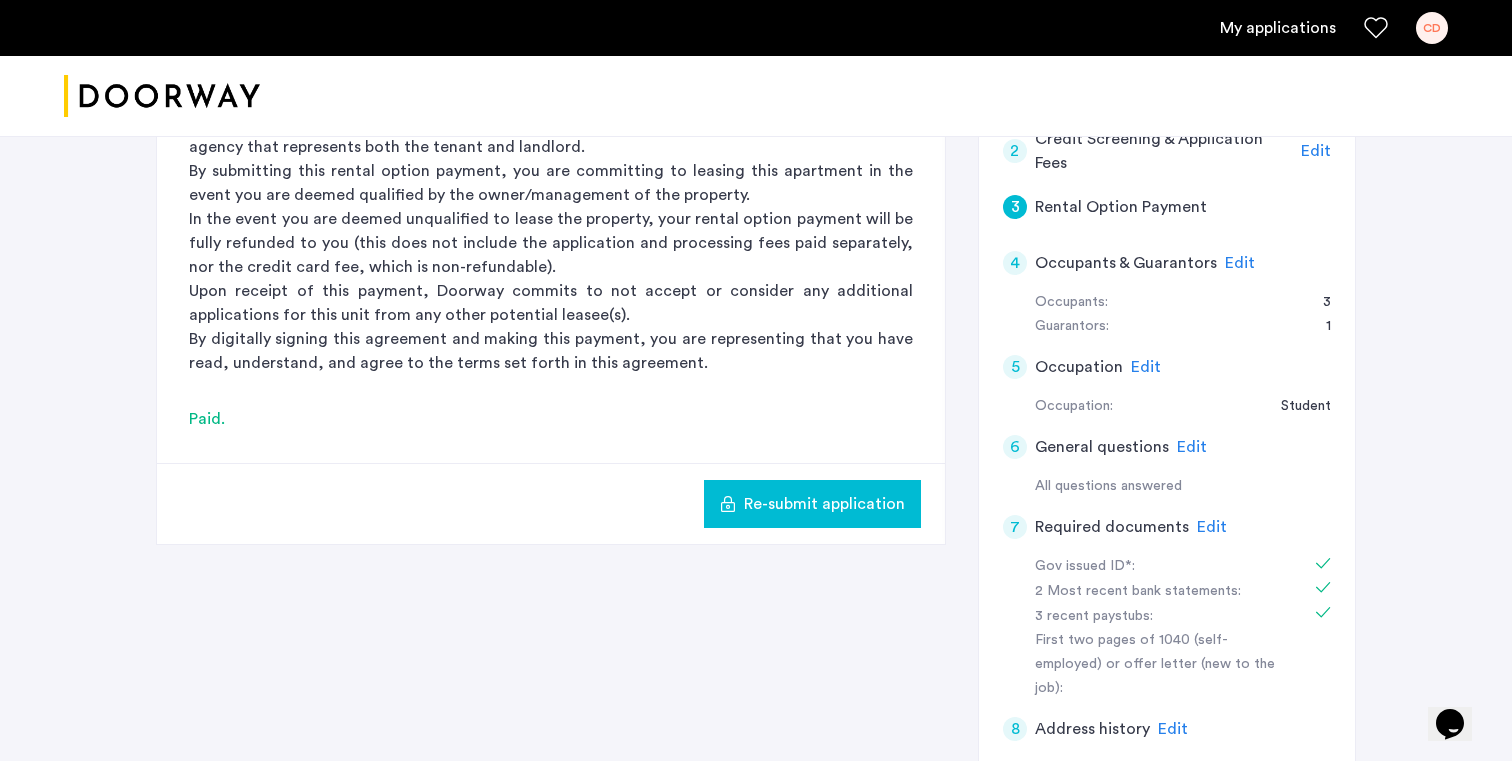 scroll, scrollTop: 484, scrollLeft: 0, axis: vertical 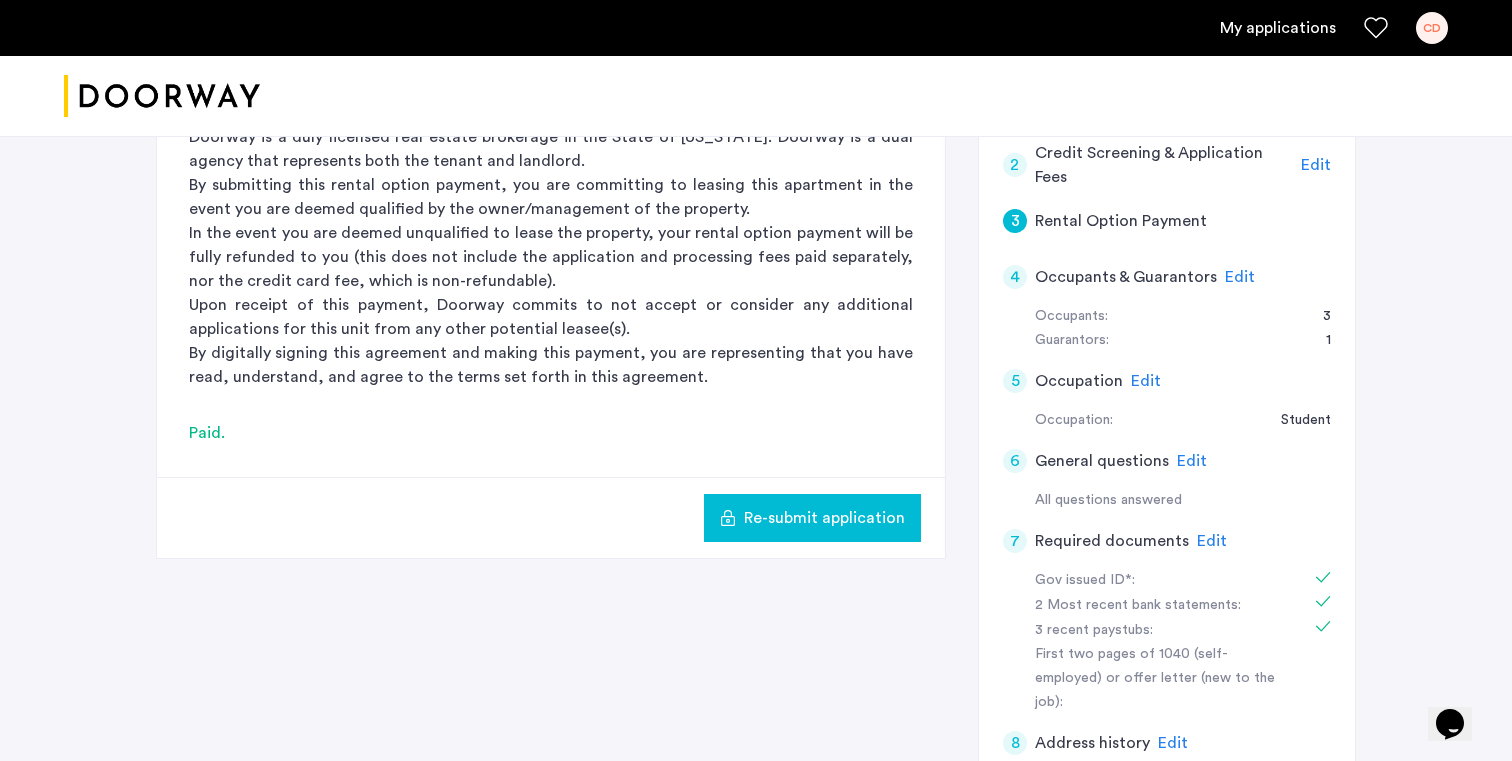 click on "Edit" 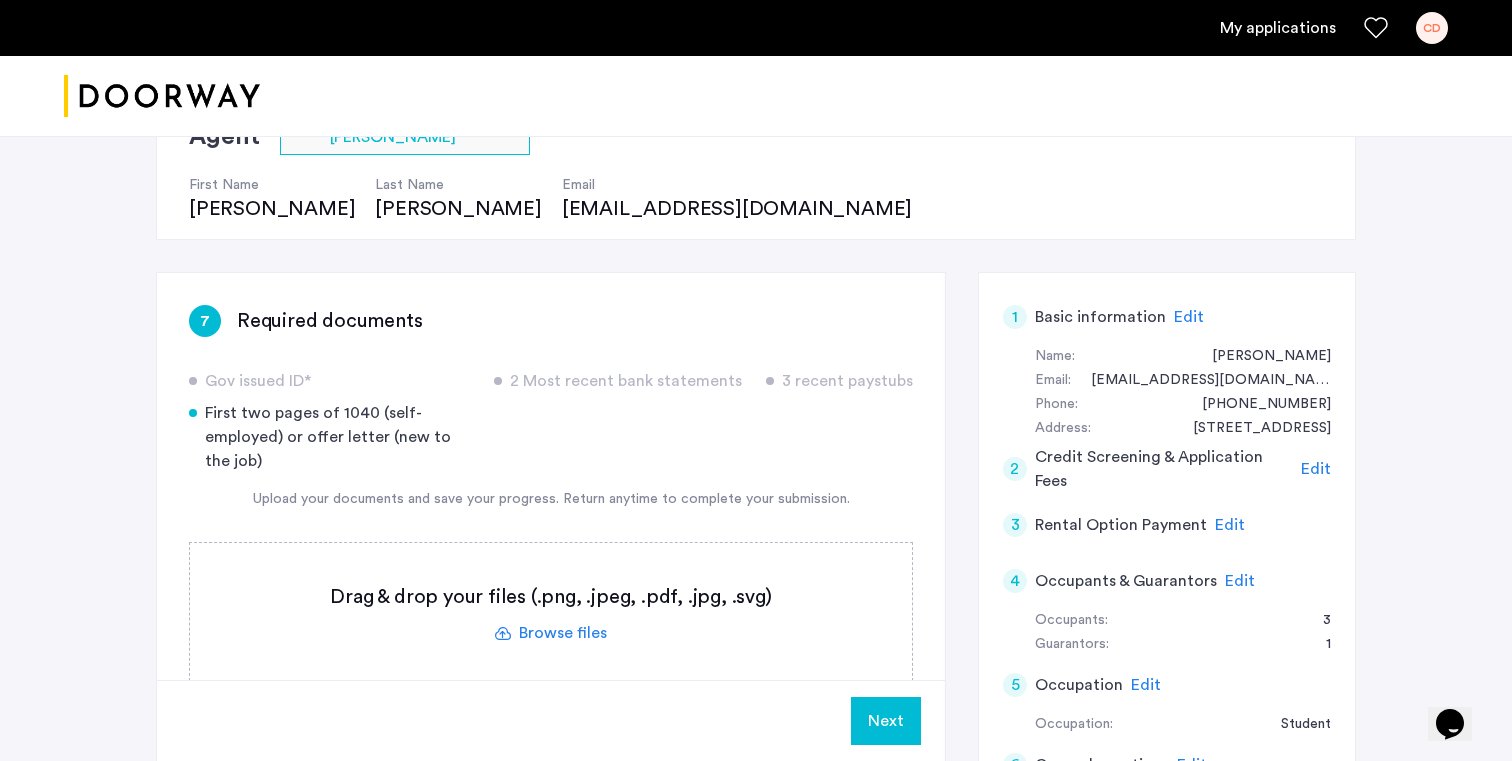 scroll, scrollTop: 176, scrollLeft: 0, axis: vertical 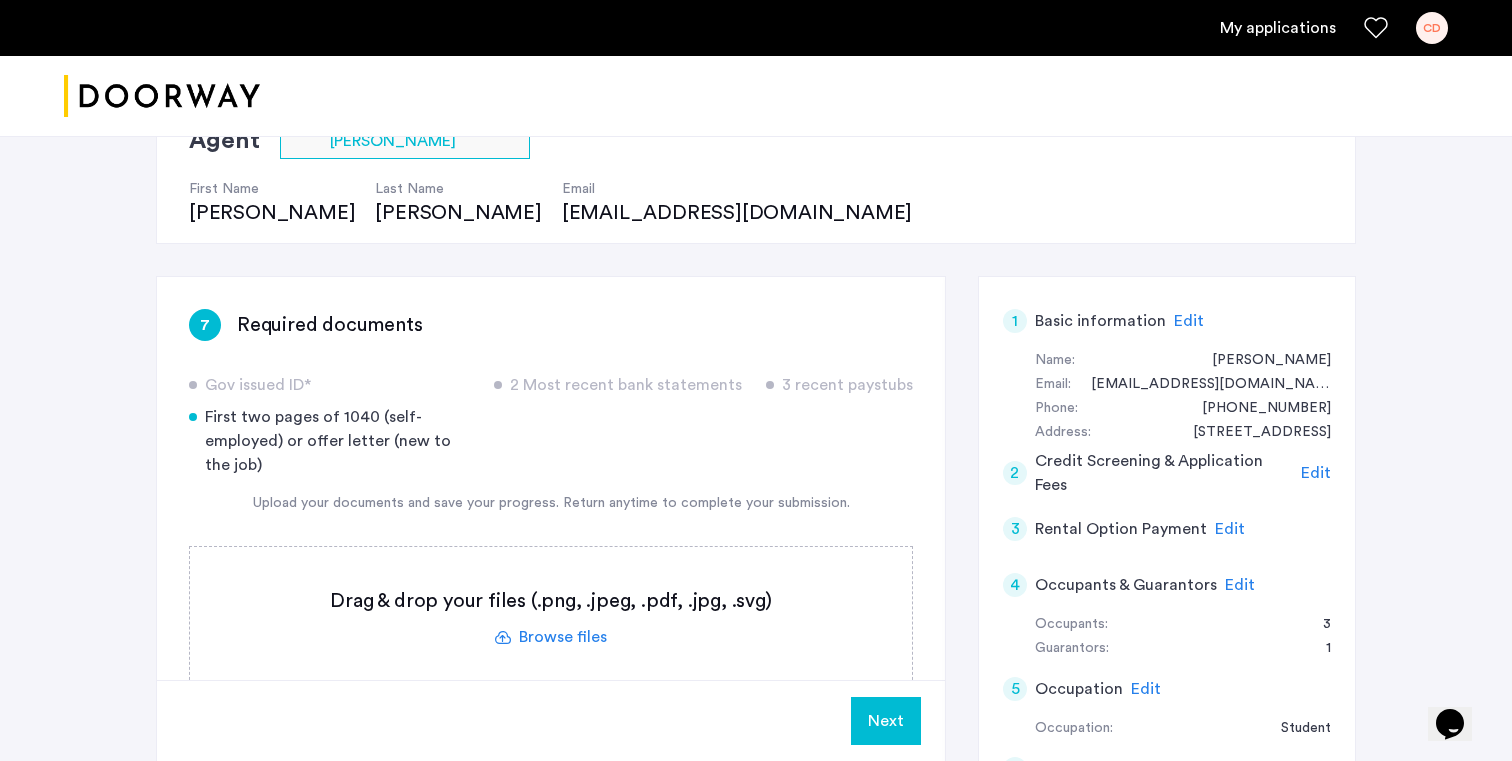 click 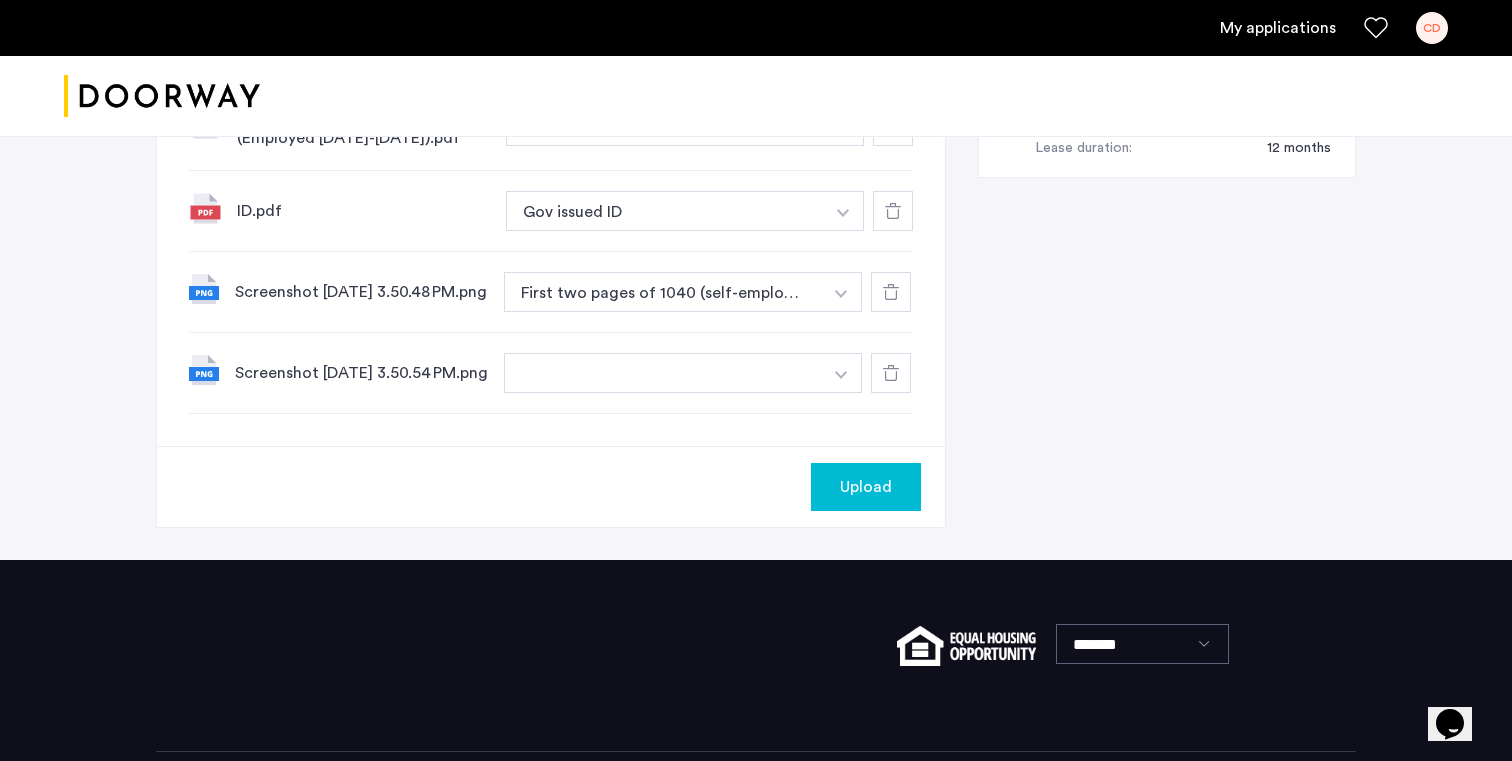 scroll, scrollTop: 1291, scrollLeft: 0, axis: vertical 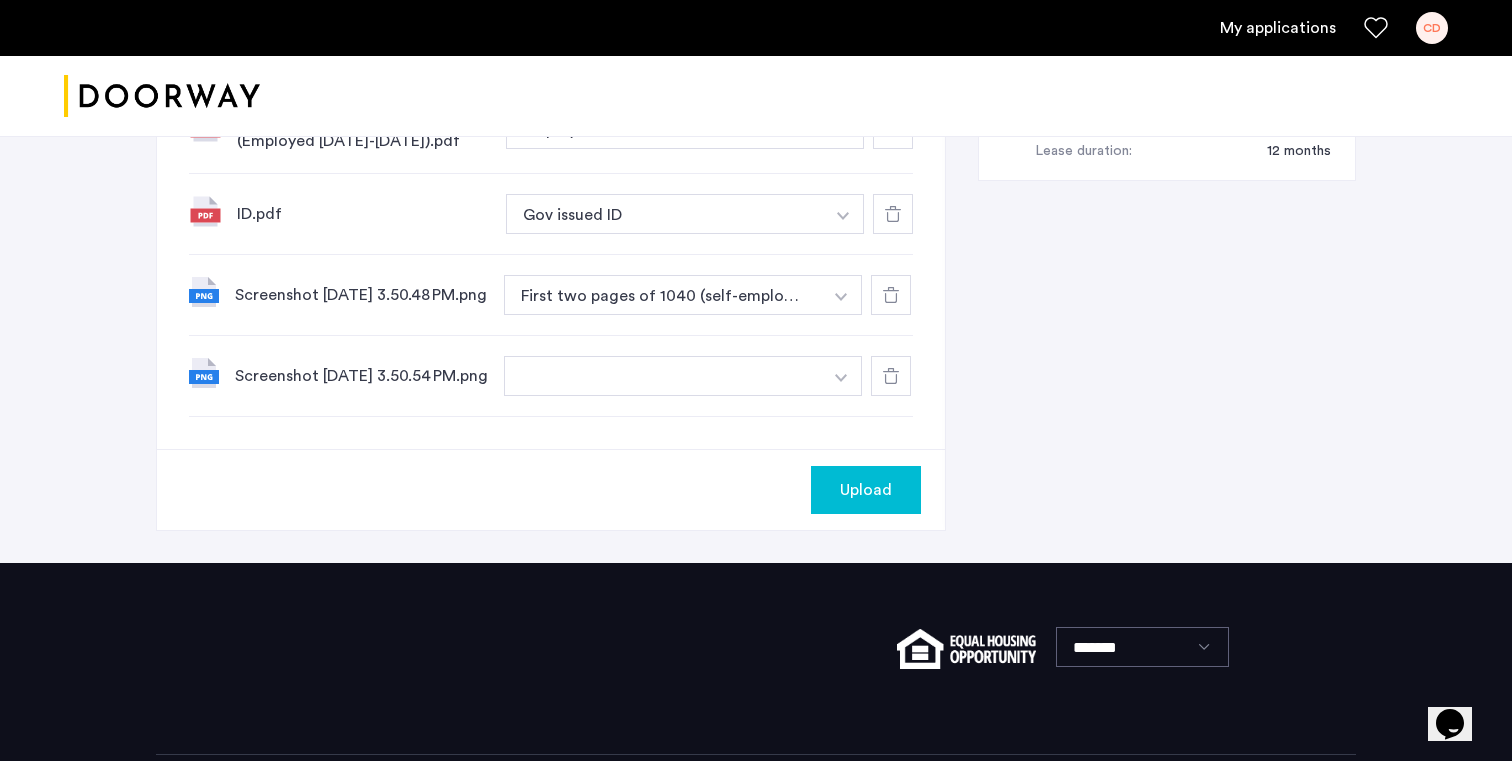 click 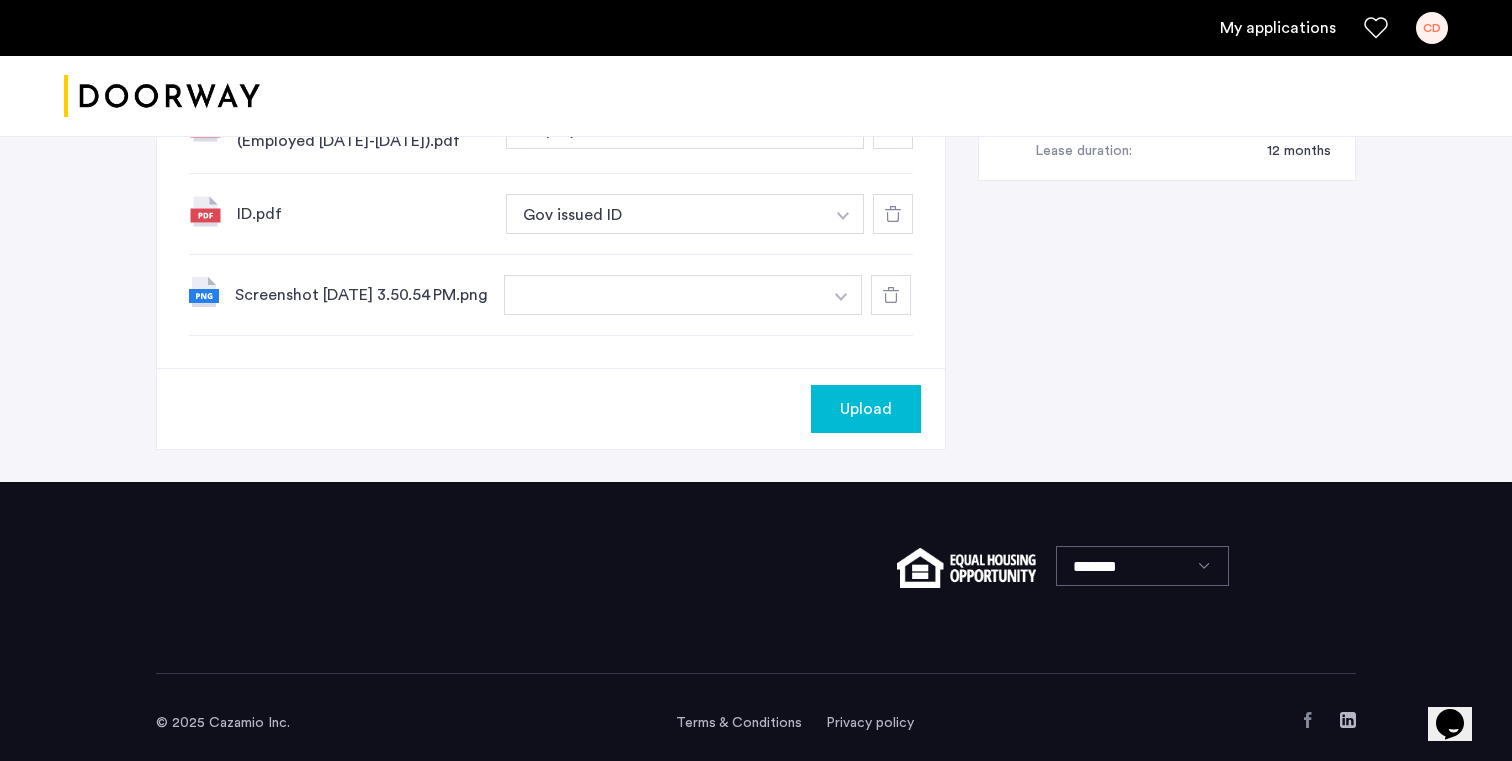 click 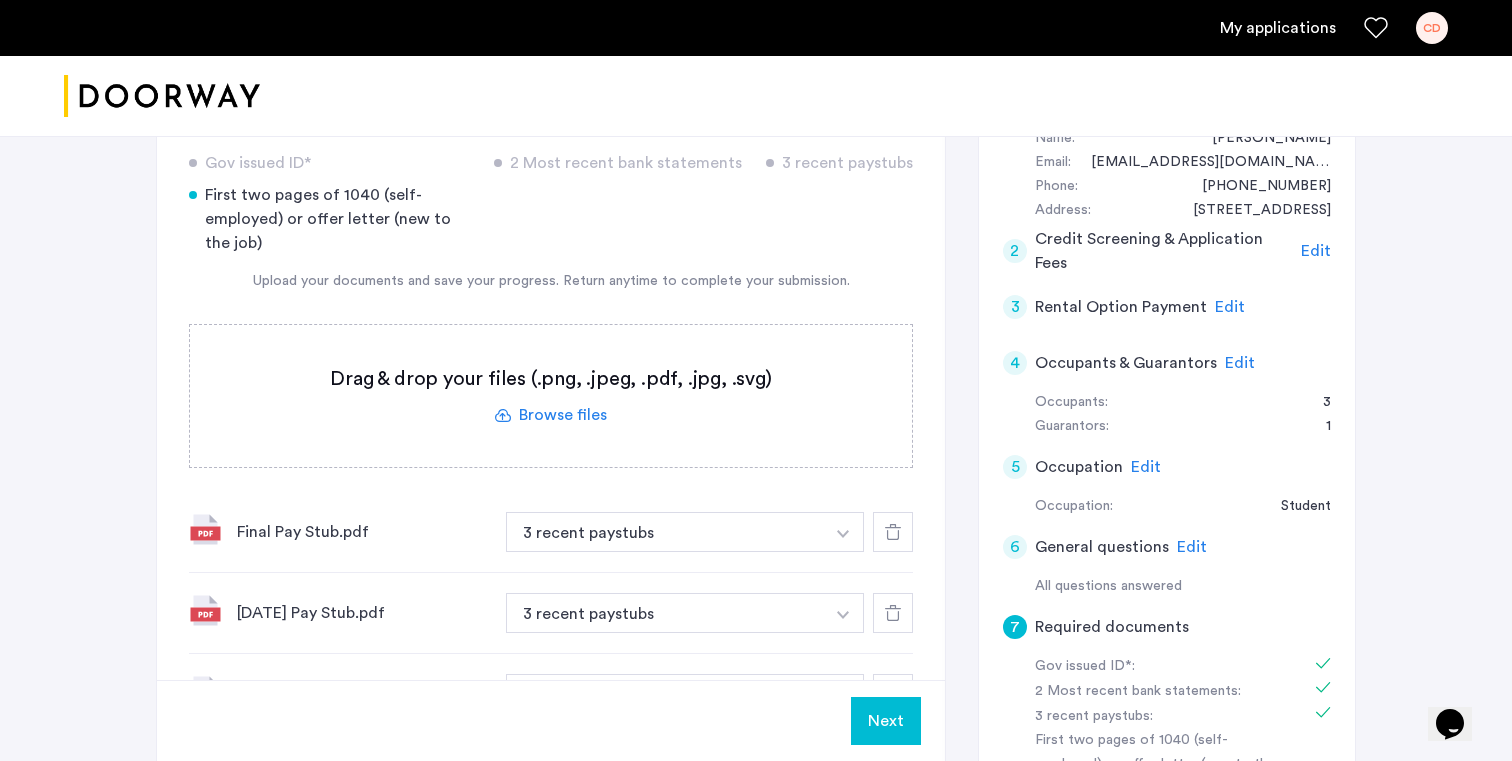 scroll, scrollTop: 366, scrollLeft: 0, axis: vertical 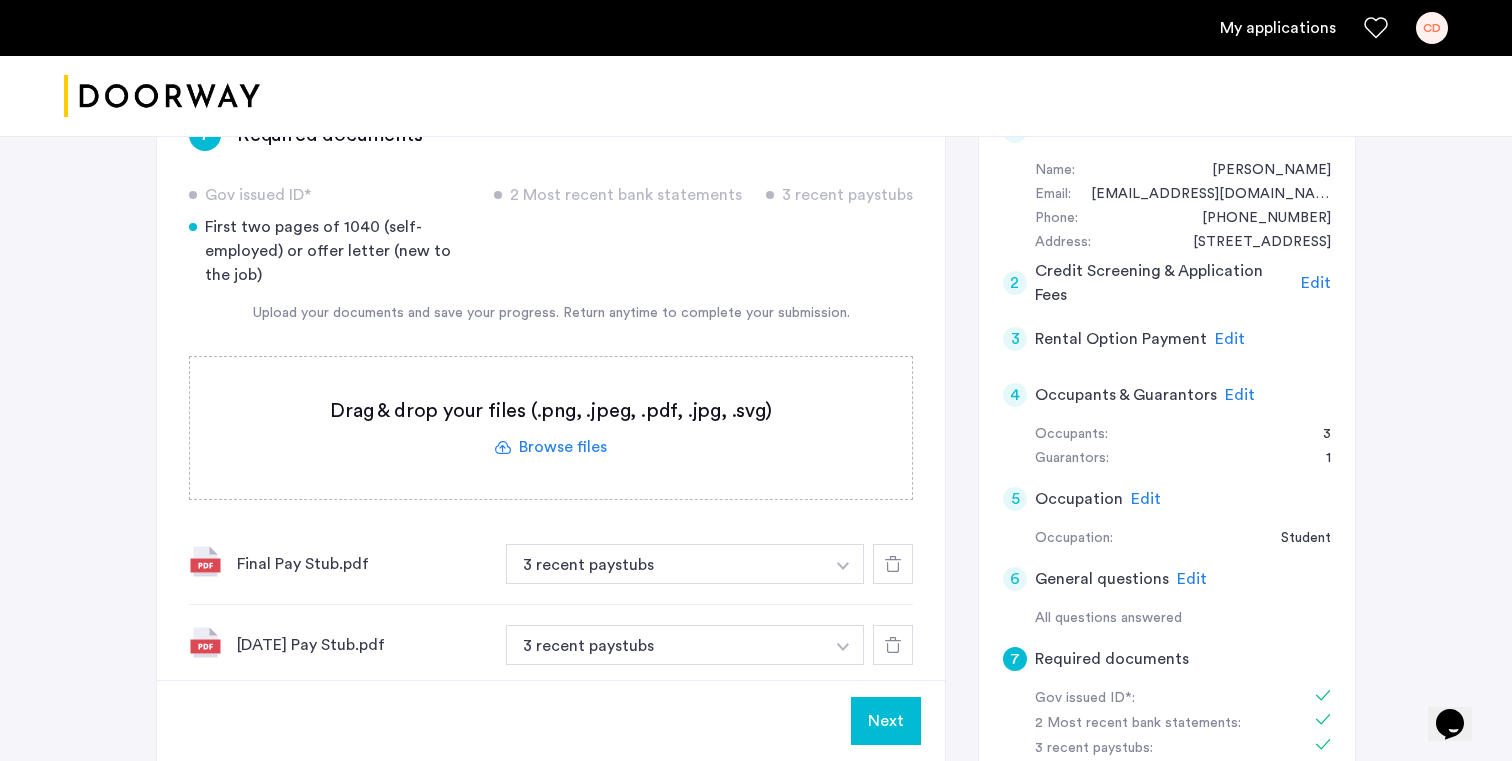 click 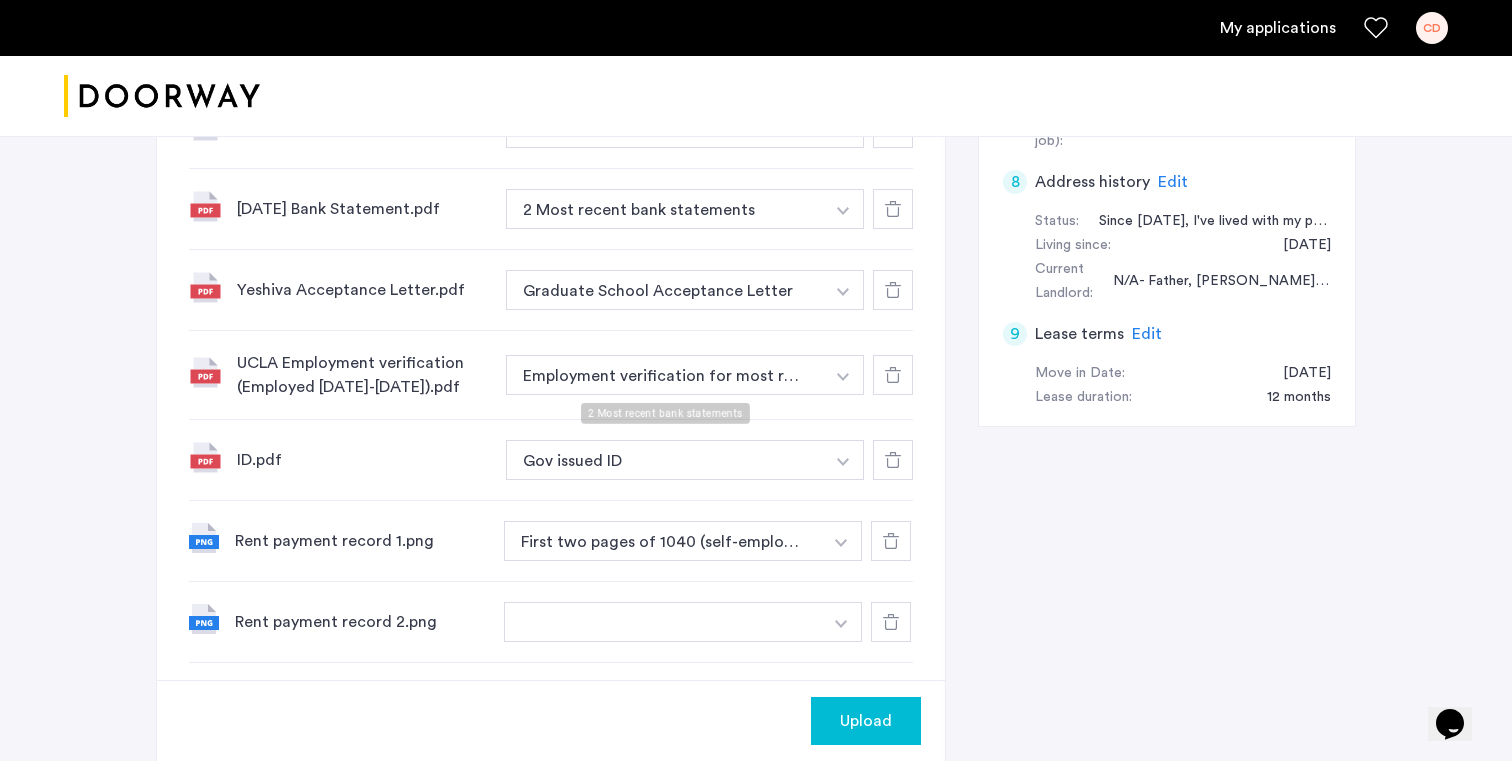 scroll, scrollTop: 1408, scrollLeft: 0, axis: vertical 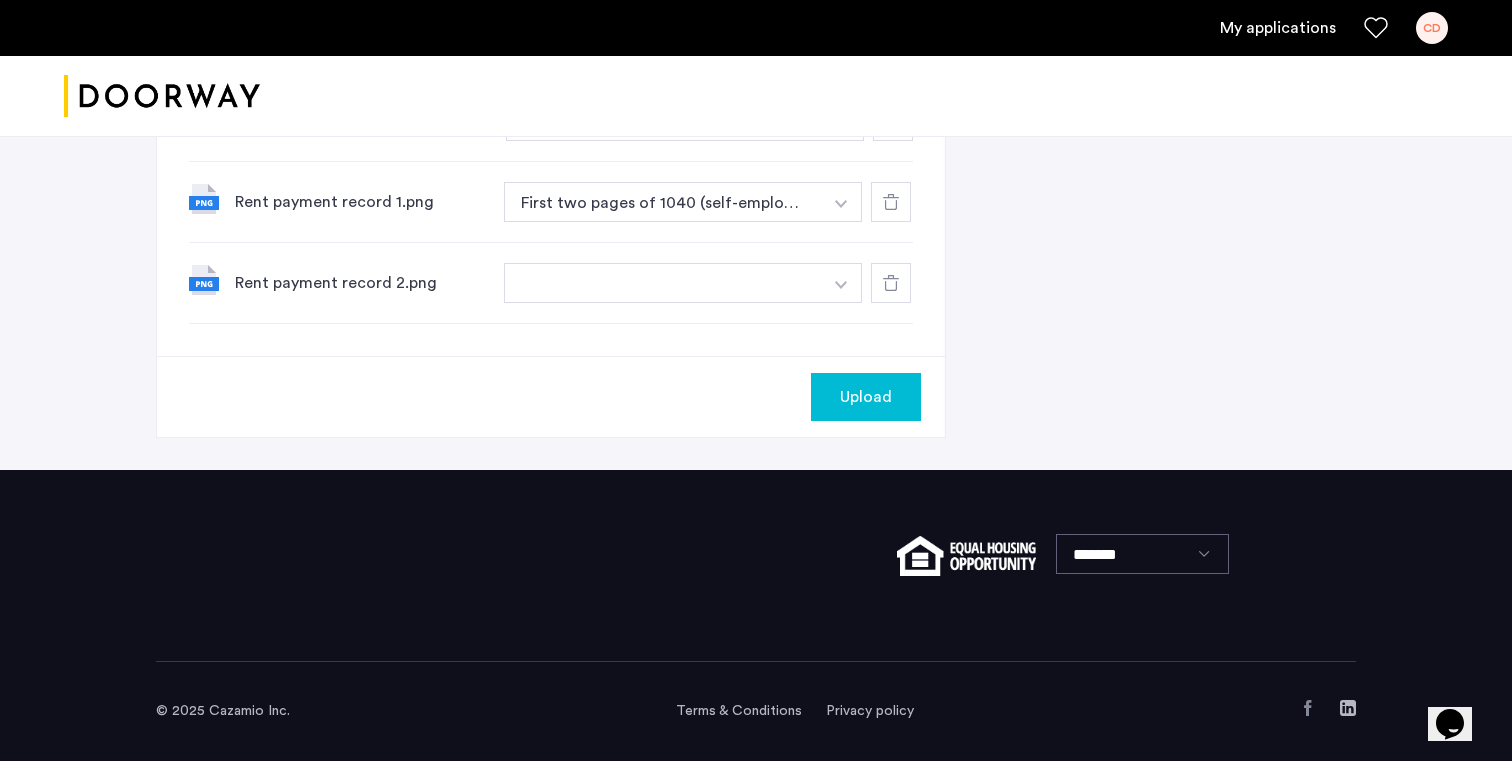 click at bounding box center [843, -454] 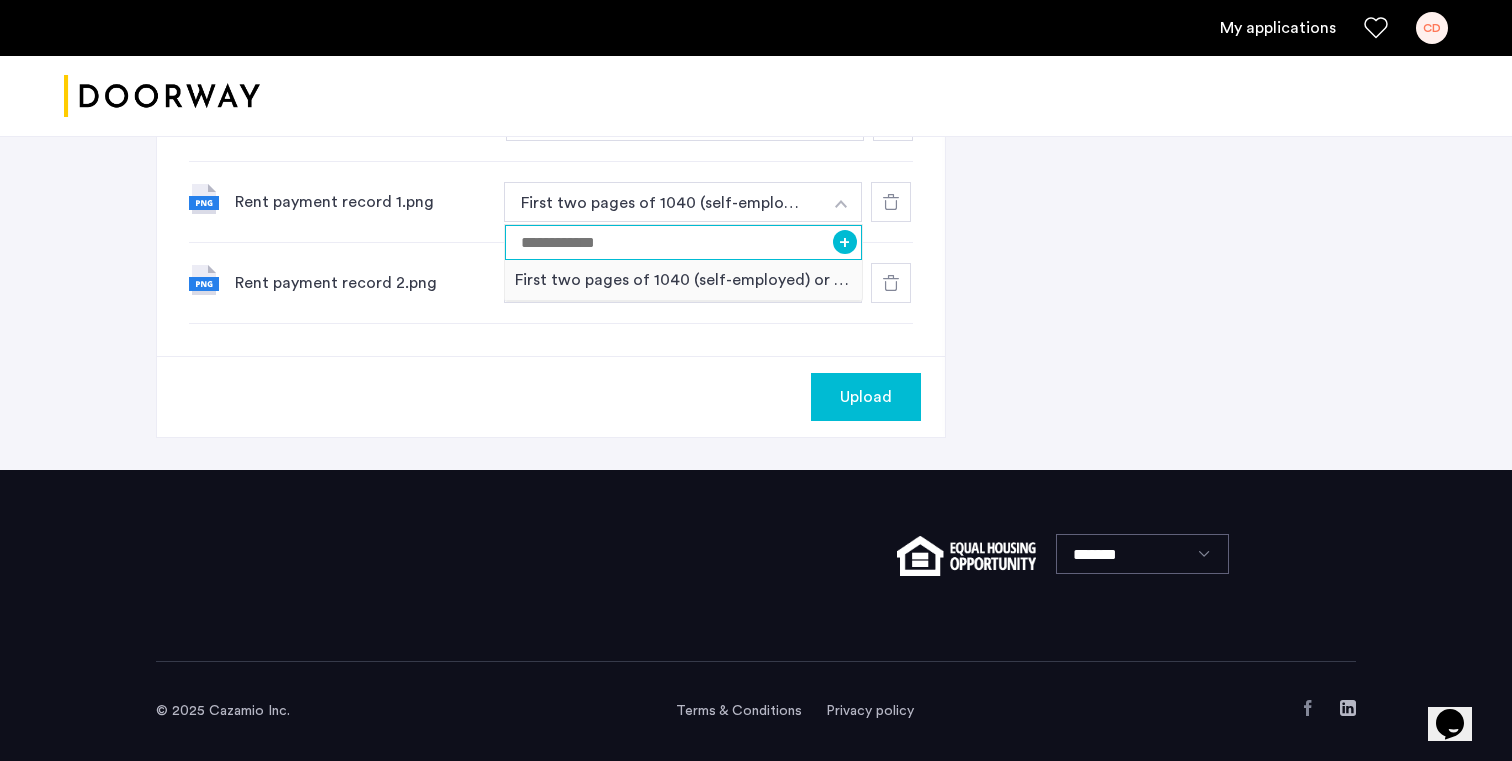 click at bounding box center (683, 242) 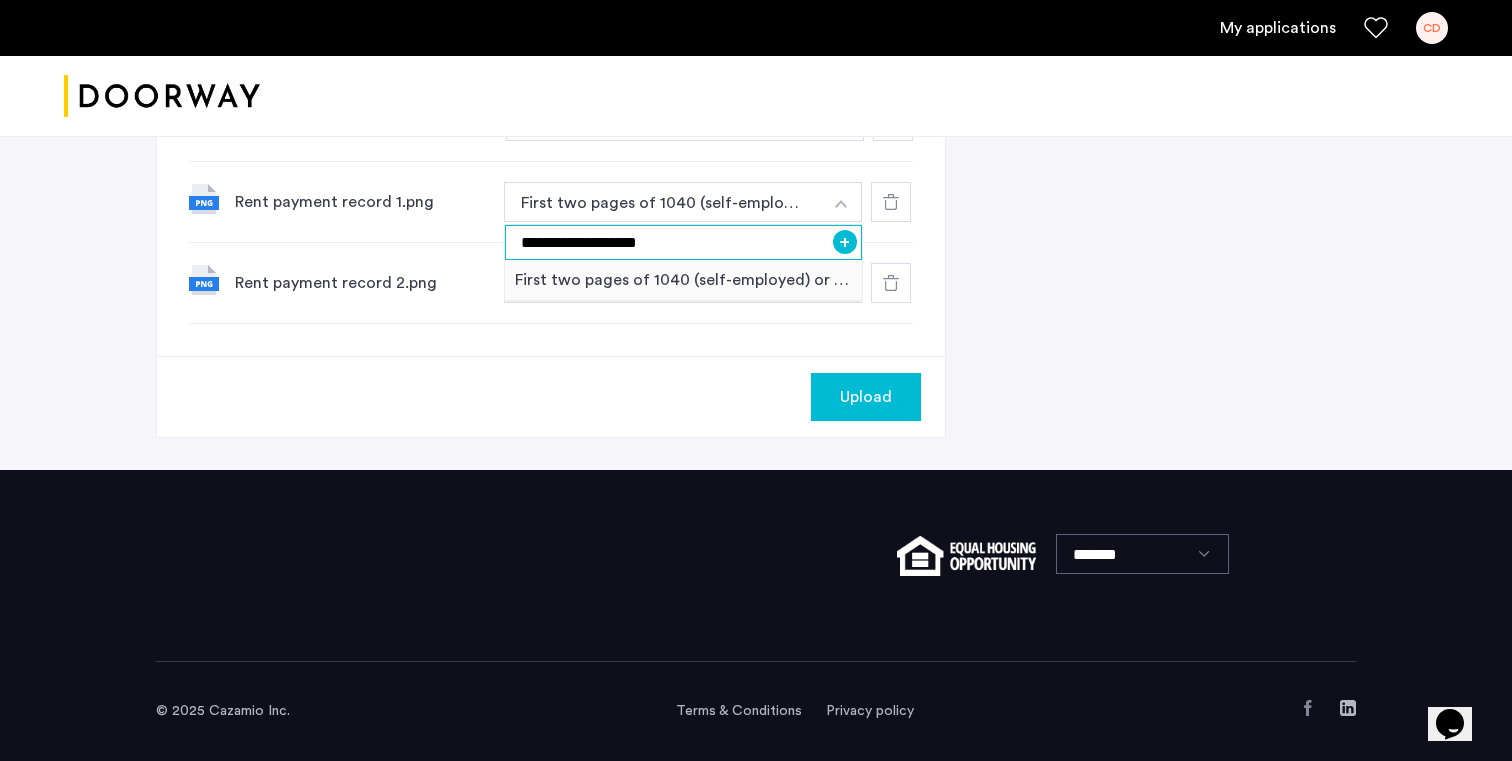 type on "**********" 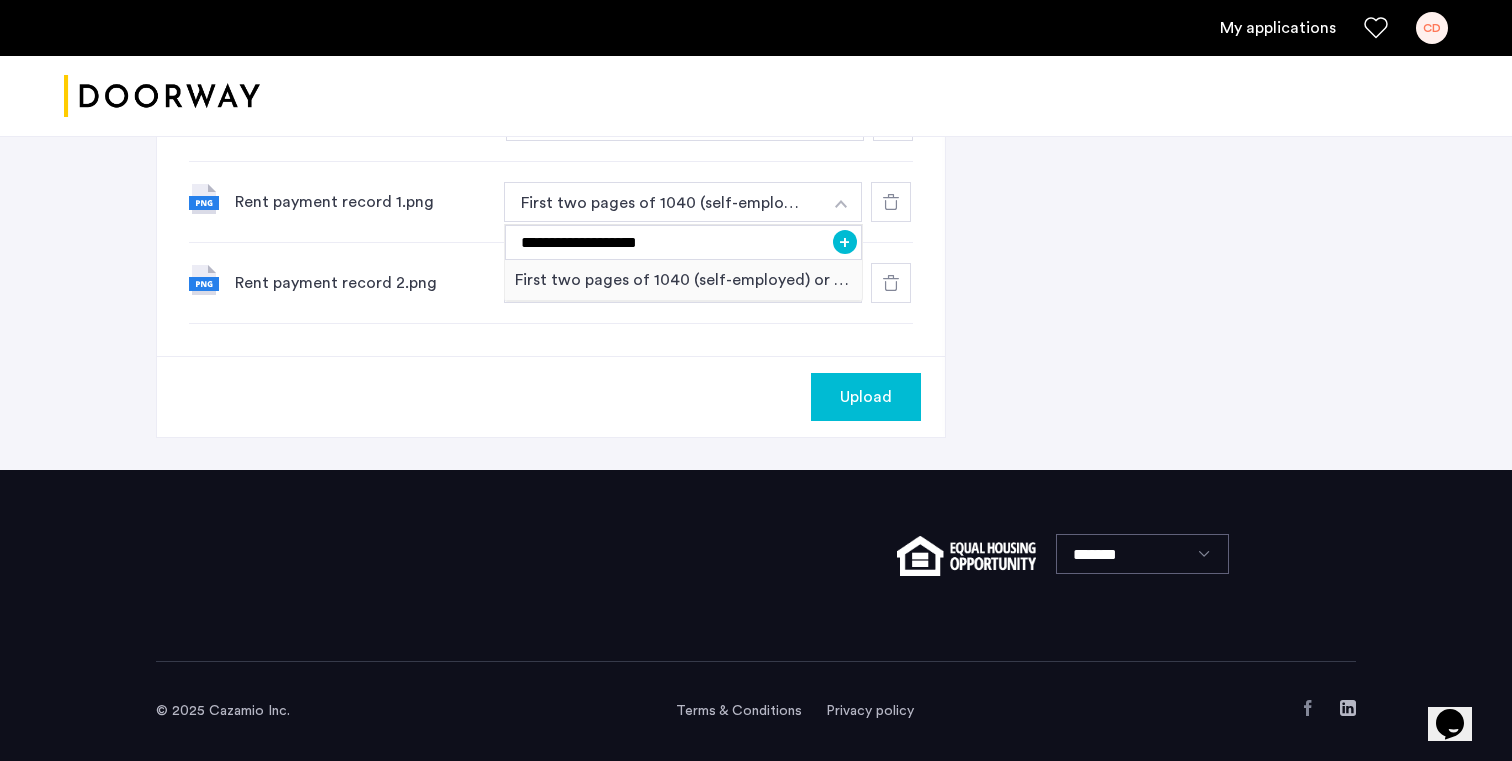 click on "+" at bounding box center (845, 242) 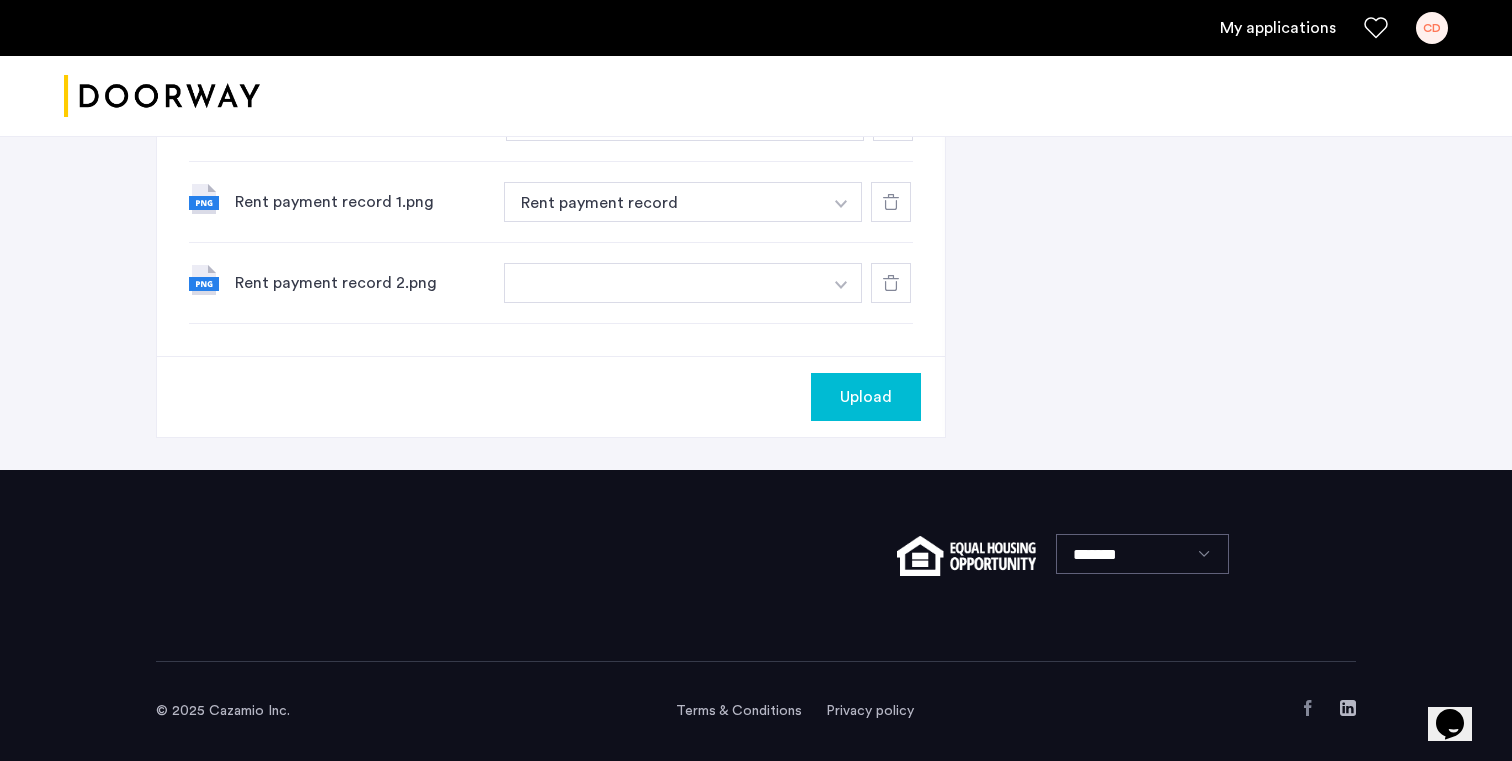 click at bounding box center [665, -454] 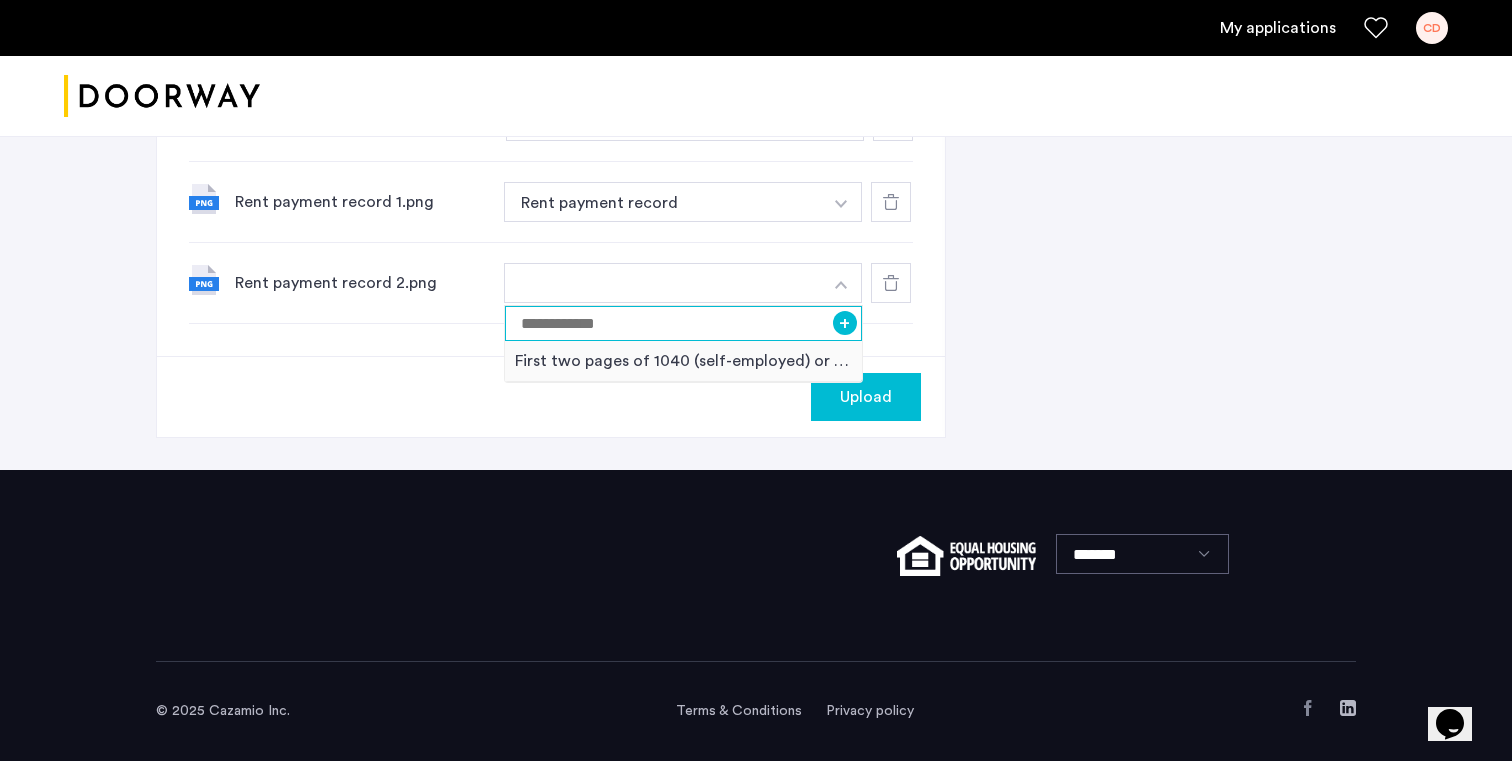 click at bounding box center [683, 323] 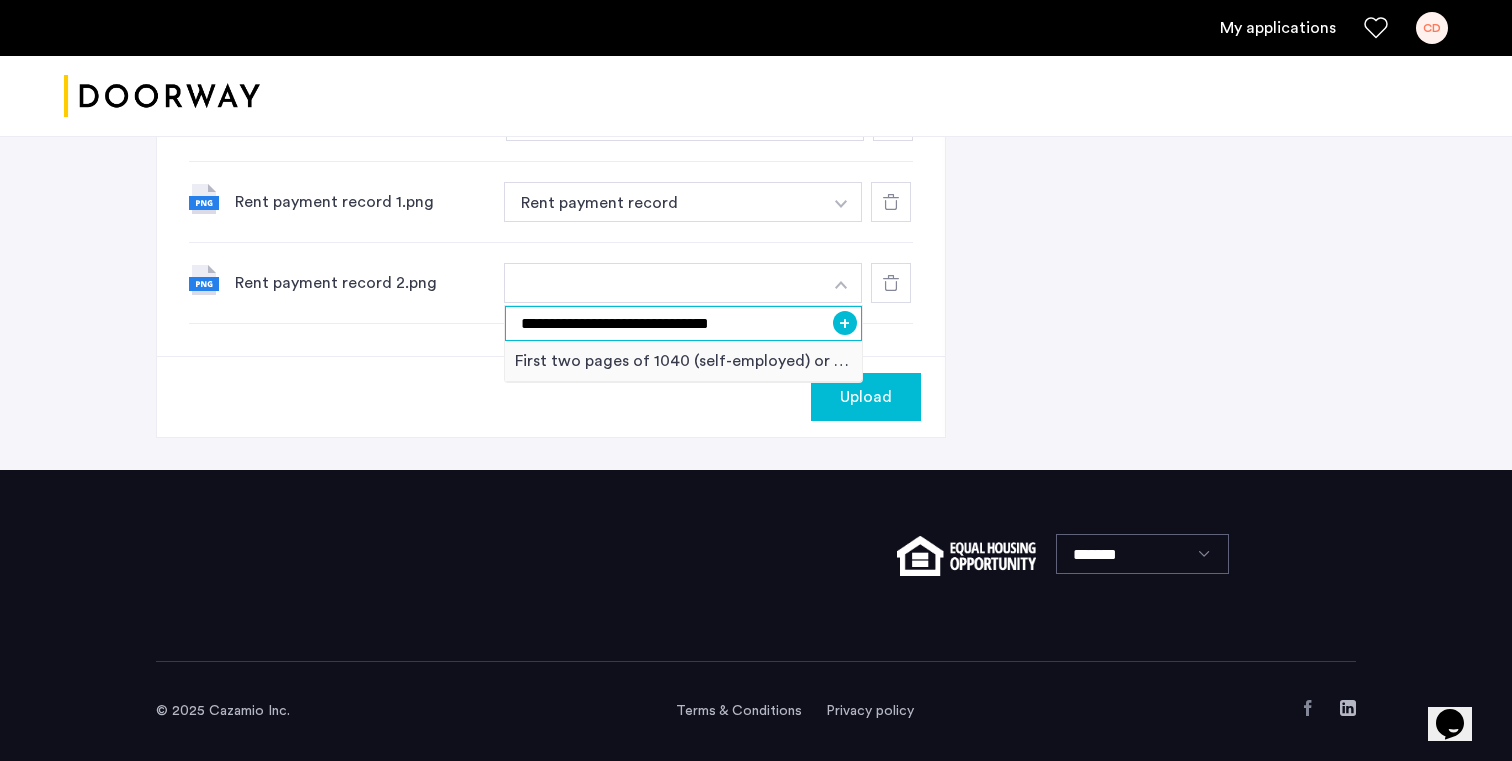 type on "**********" 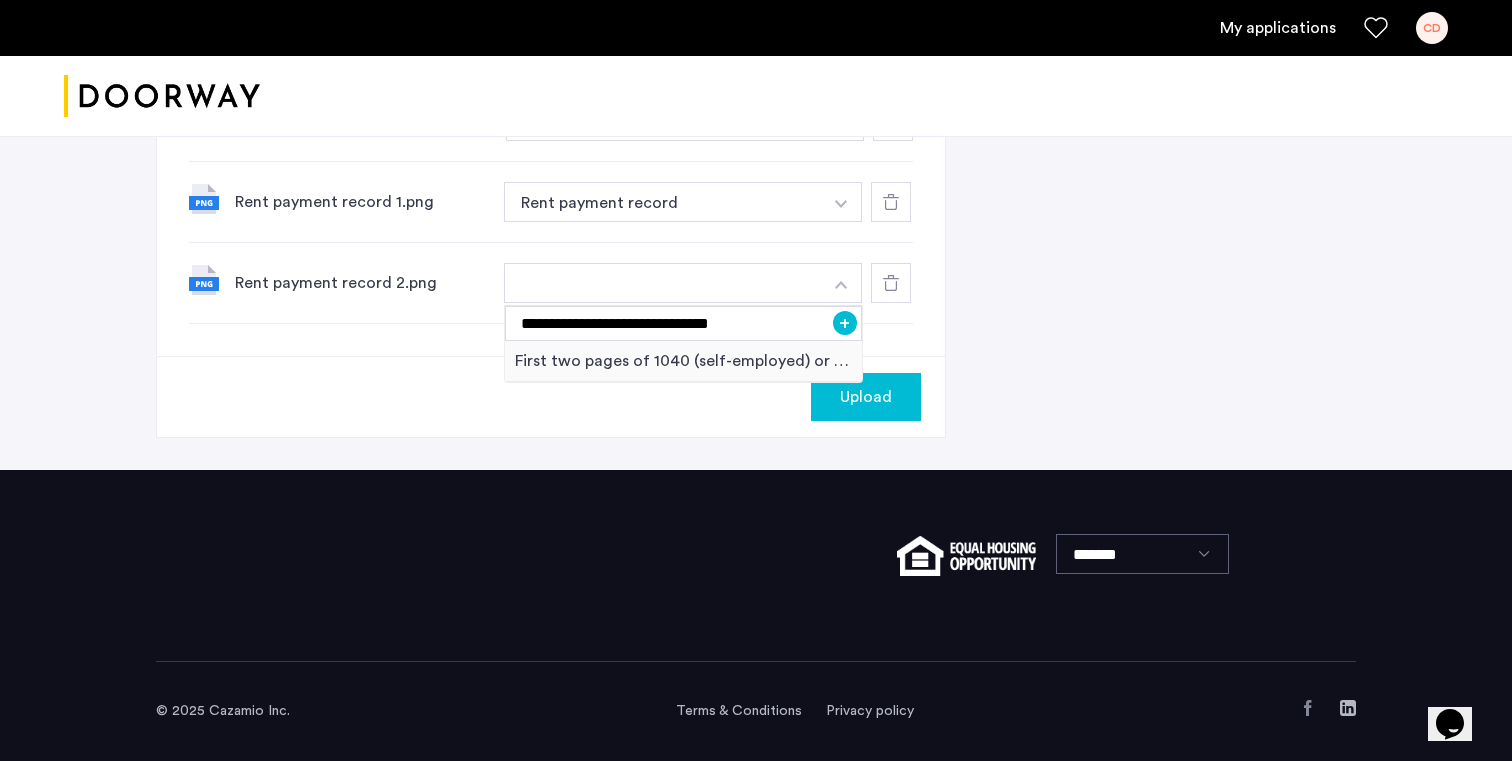 click on "+" at bounding box center (845, 323) 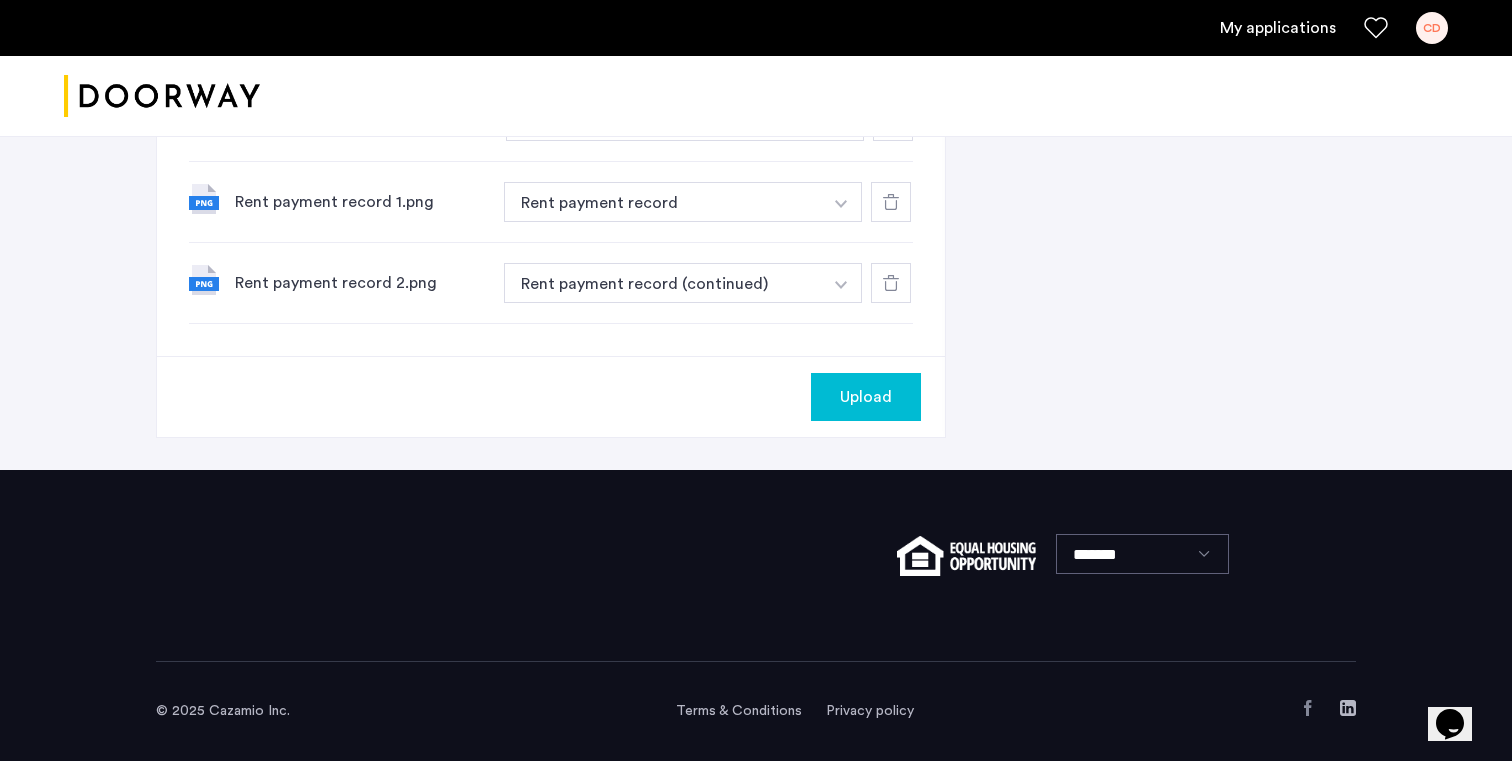 click on "Upload" 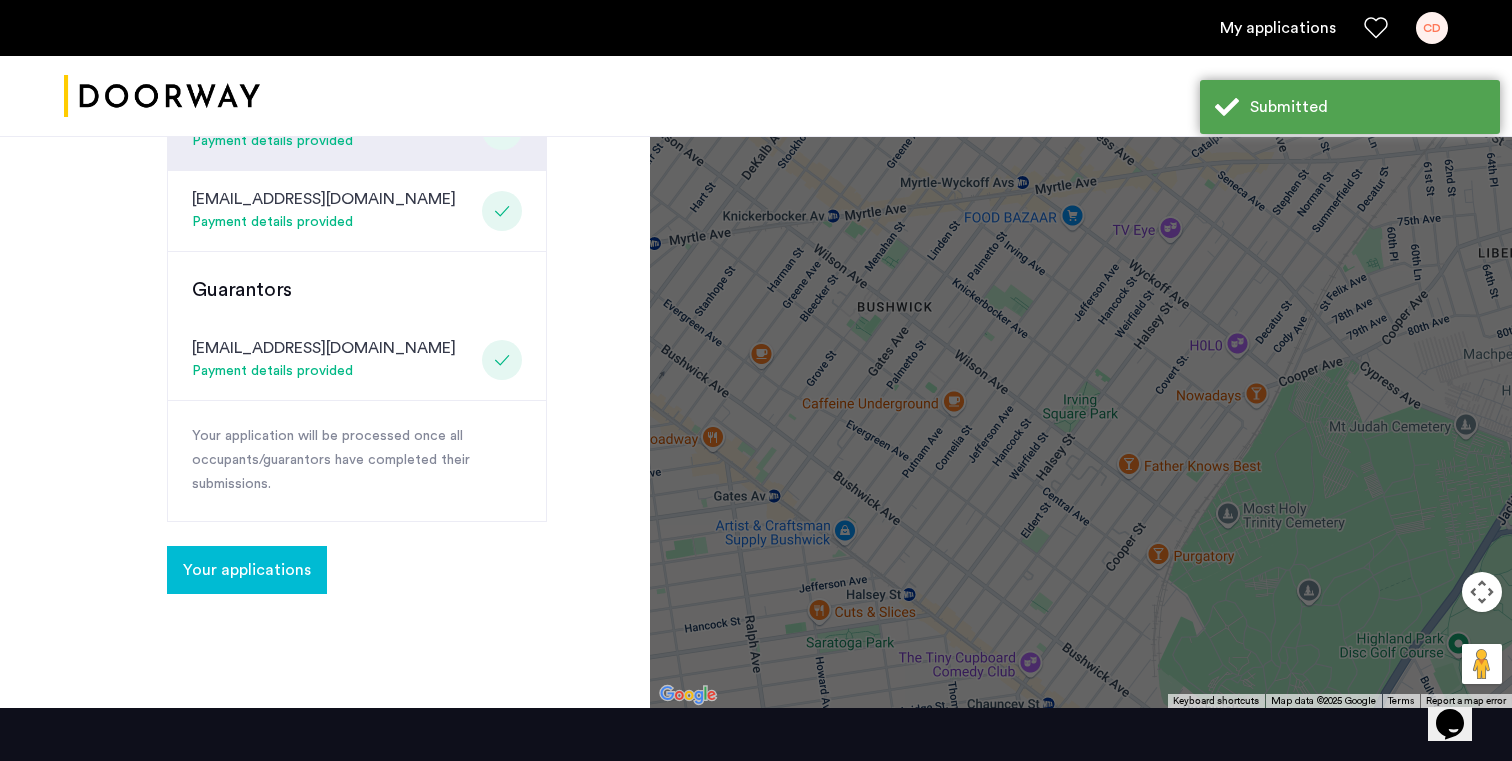 scroll, scrollTop: 668, scrollLeft: 0, axis: vertical 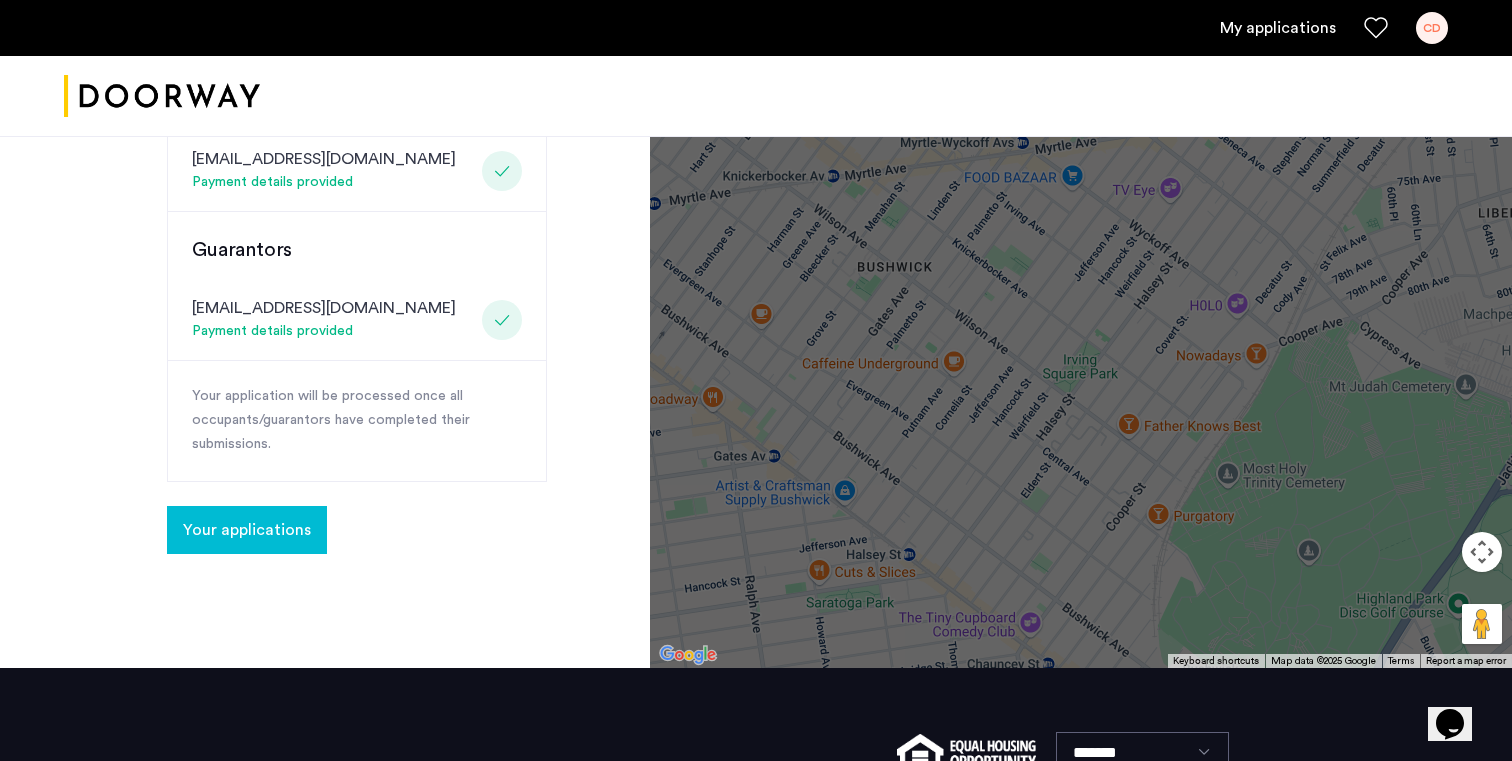 click on "Your applications" 